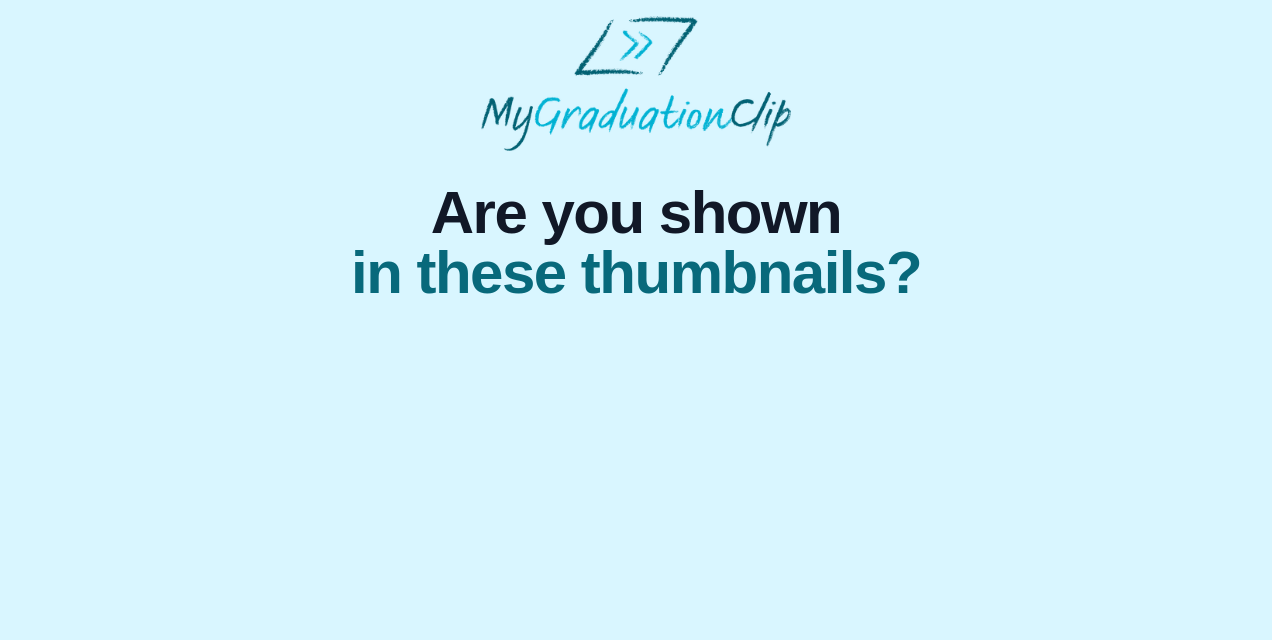 scroll, scrollTop: 0, scrollLeft: 0, axis: both 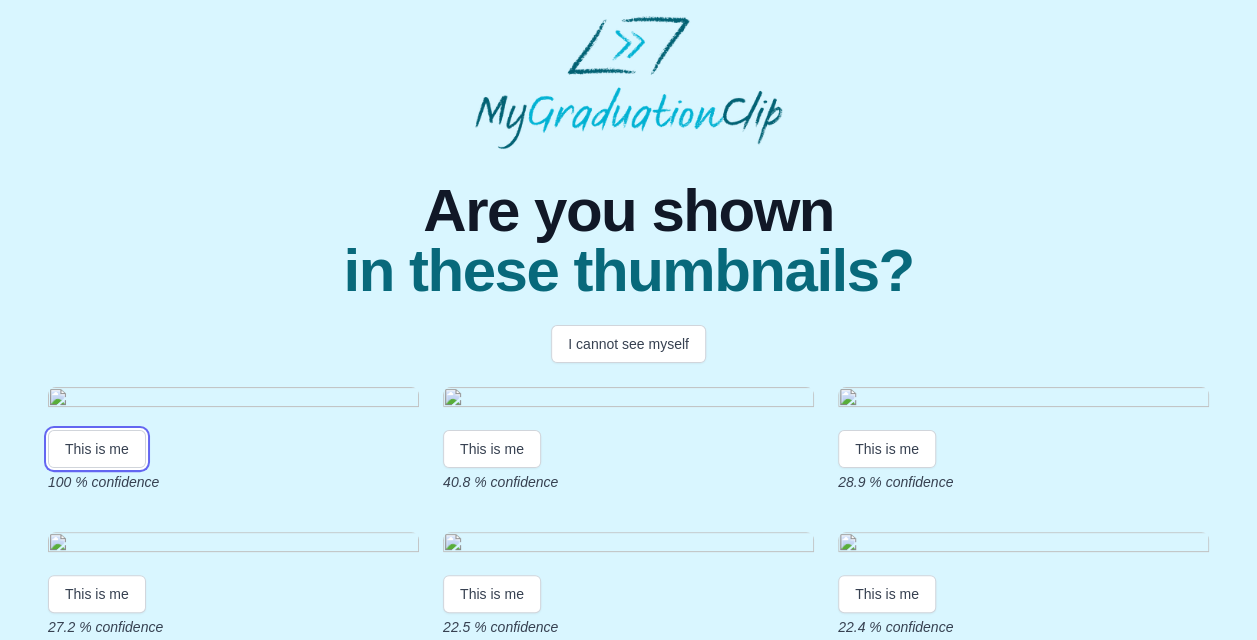 click on "This is me" at bounding box center (97, 449) 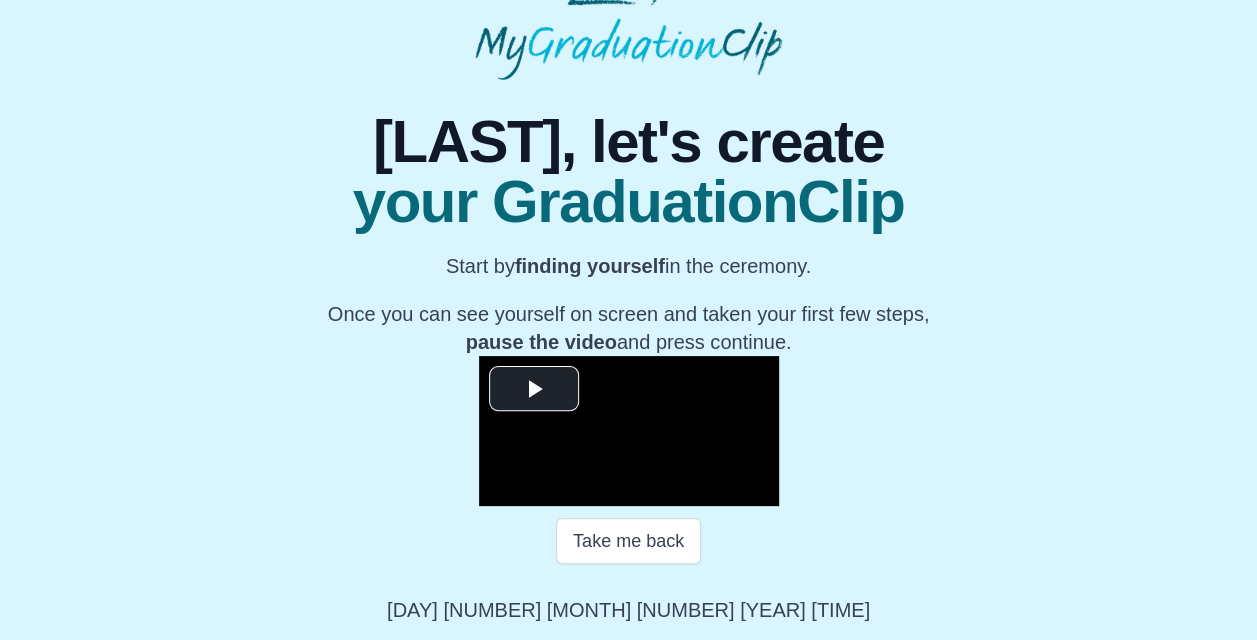 scroll, scrollTop: 272, scrollLeft: 0, axis: vertical 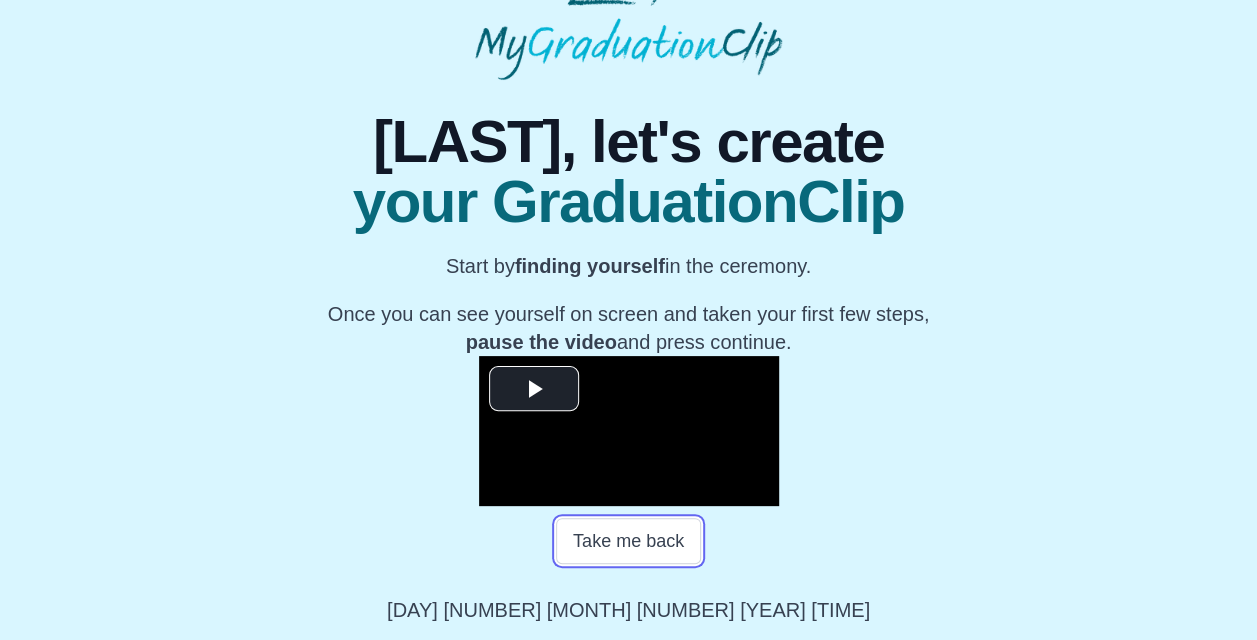 click on "Take me back" at bounding box center [628, 541] 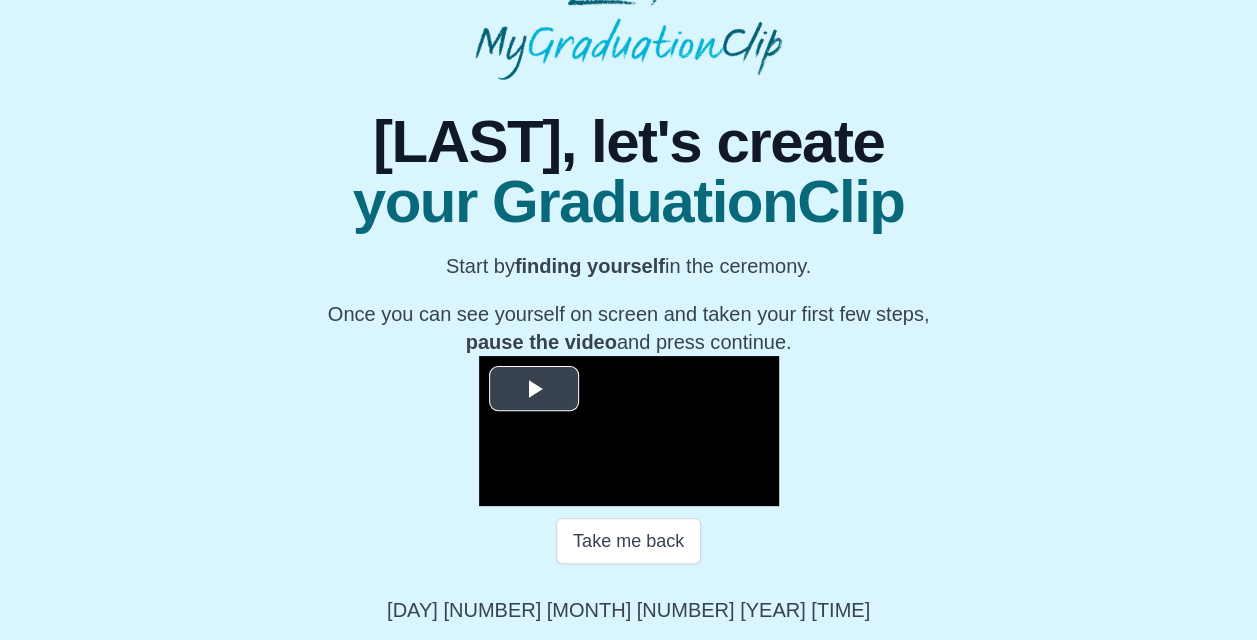 click at bounding box center [534, 389] 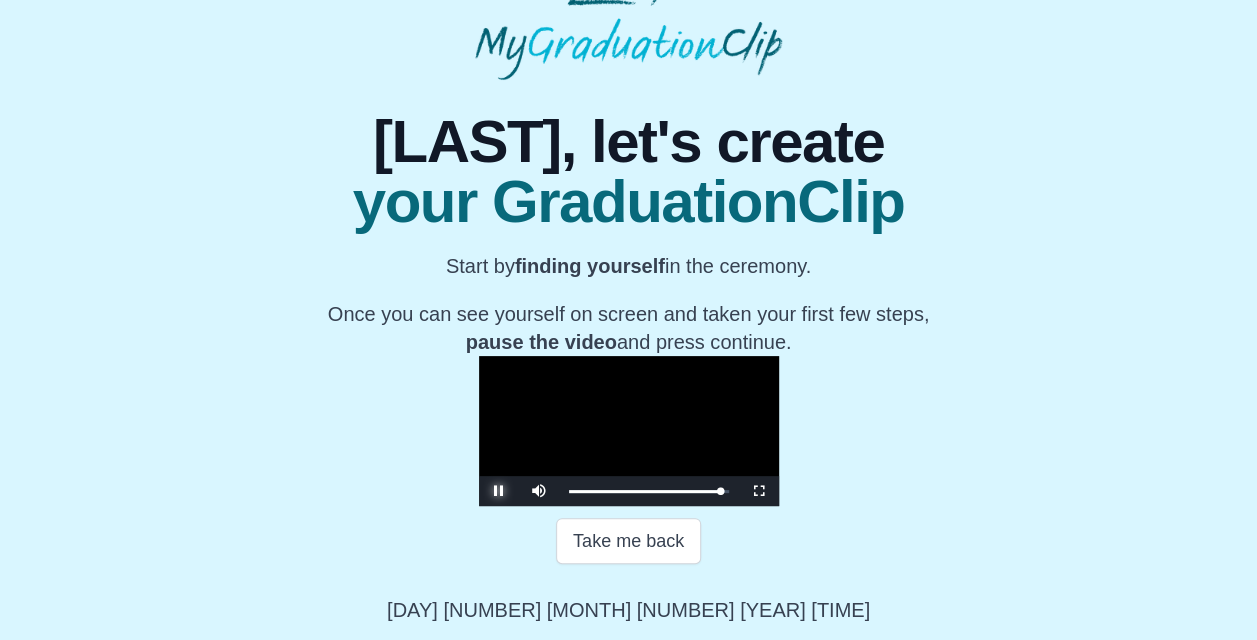 click at bounding box center [499, 491] 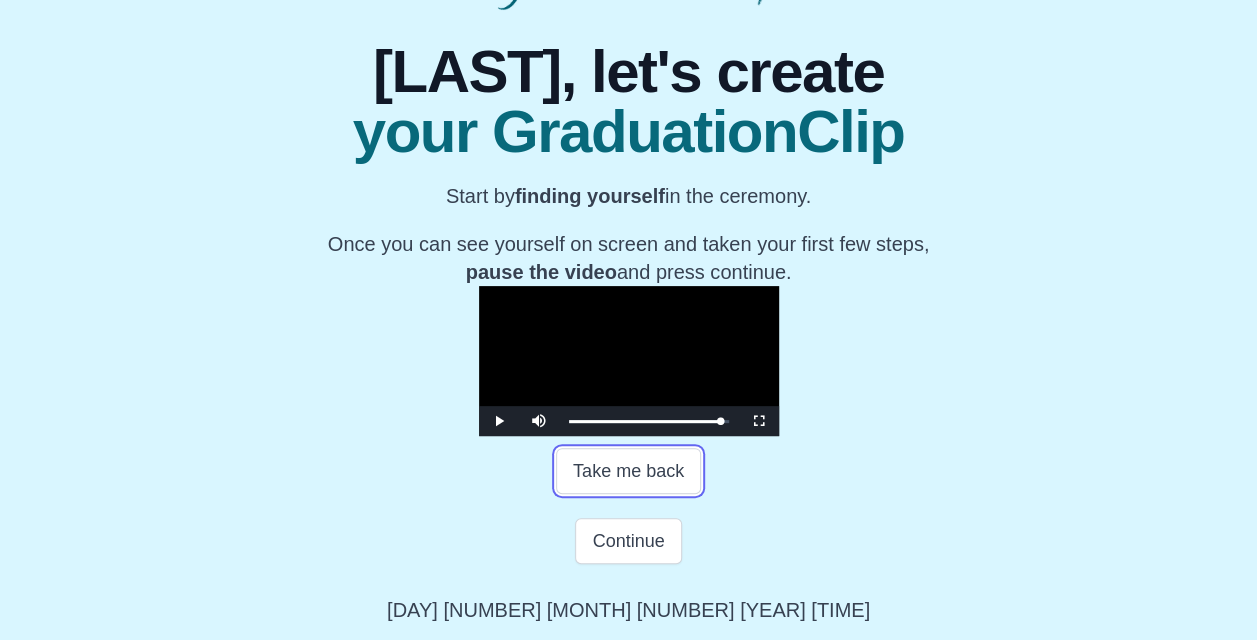click on "Take me back" at bounding box center [628, 471] 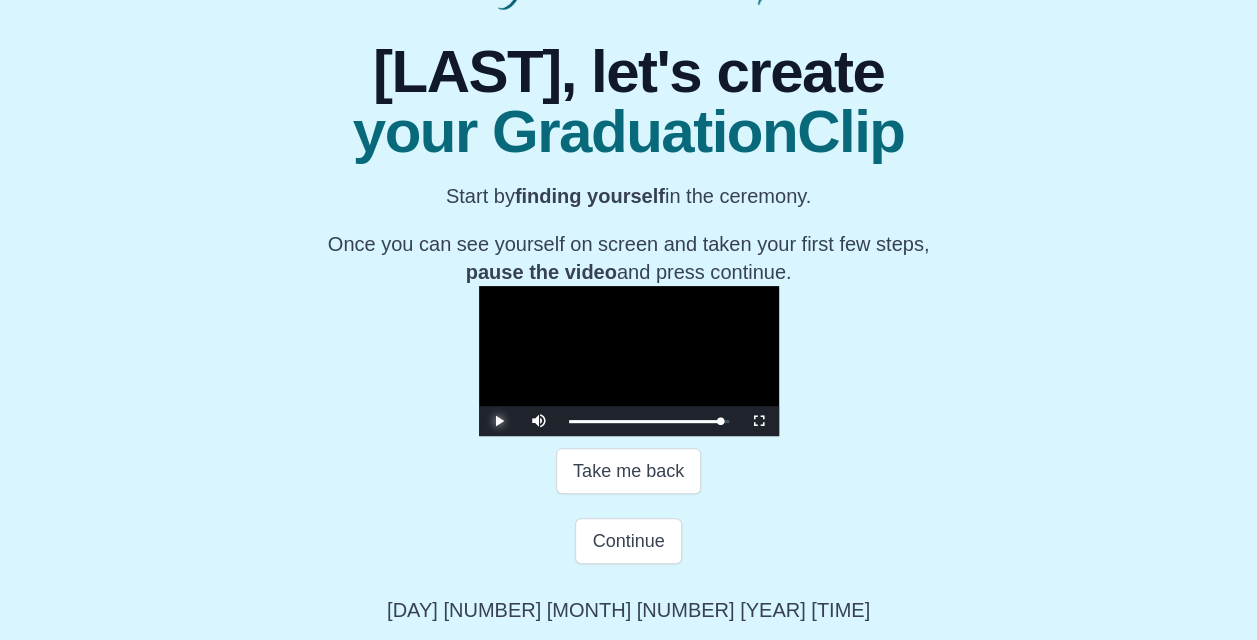 click at bounding box center (499, 421) 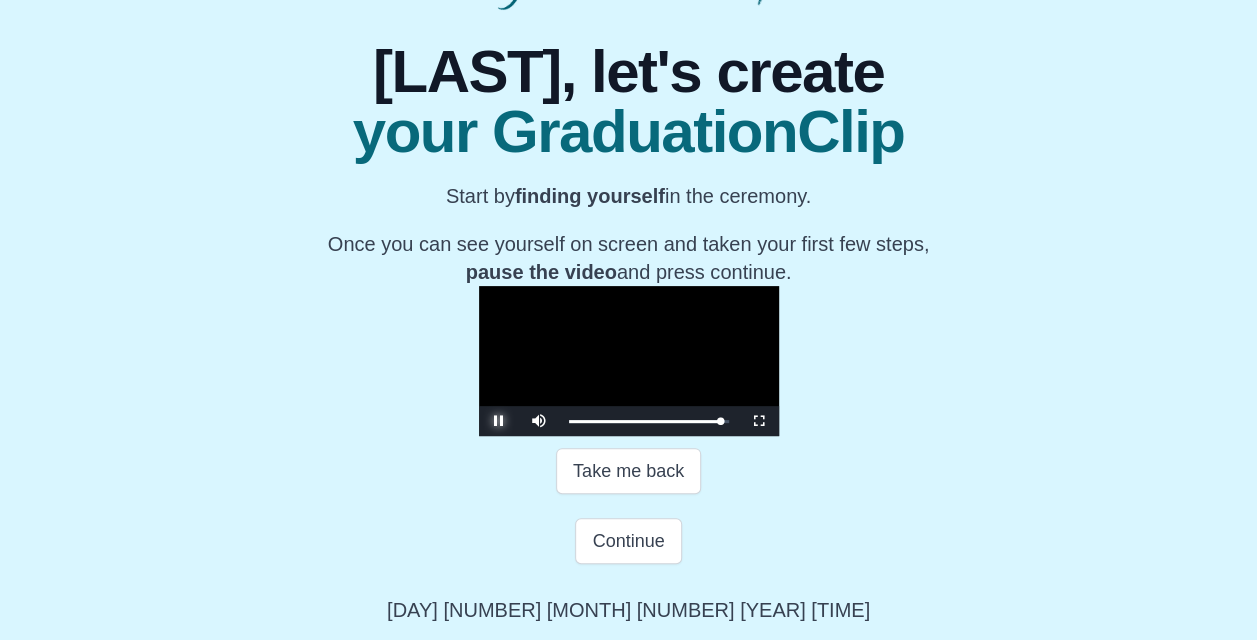 click at bounding box center (499, 421) 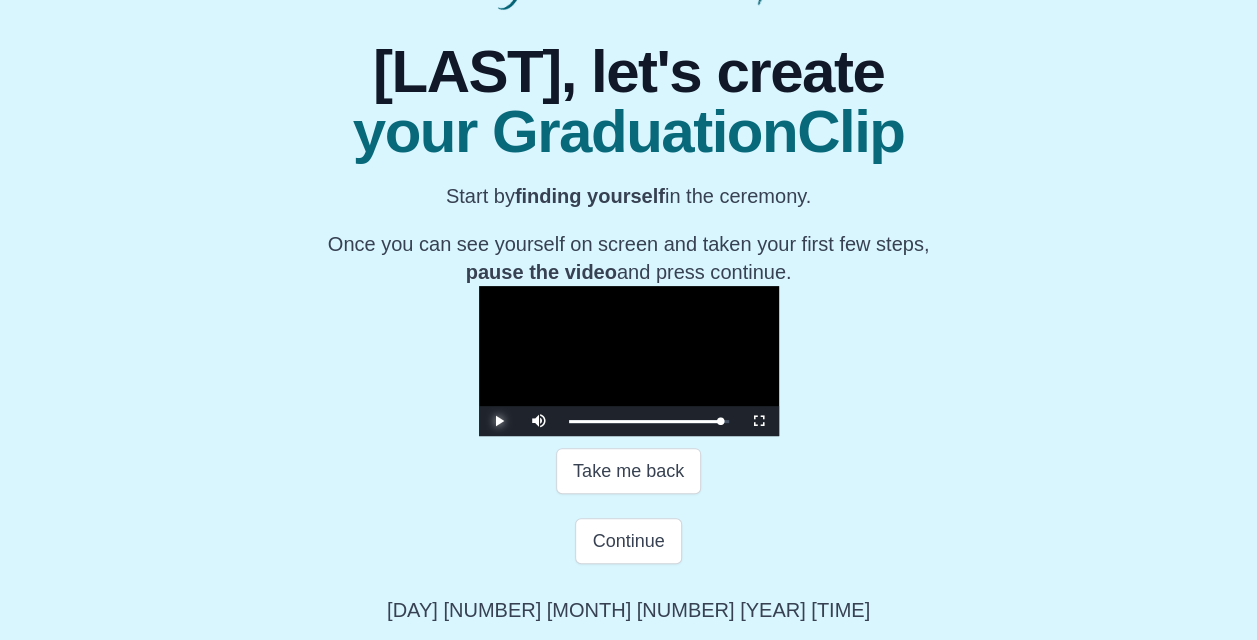 click at bounding box center (499, 421) 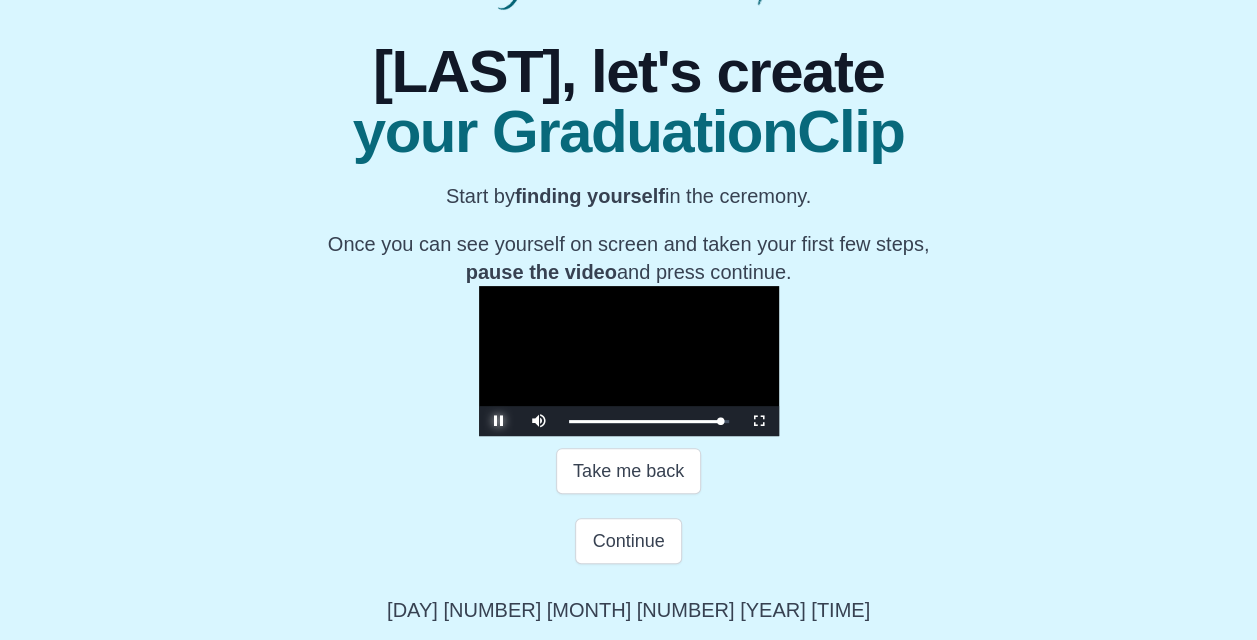 click at bounding box center [499, 421] 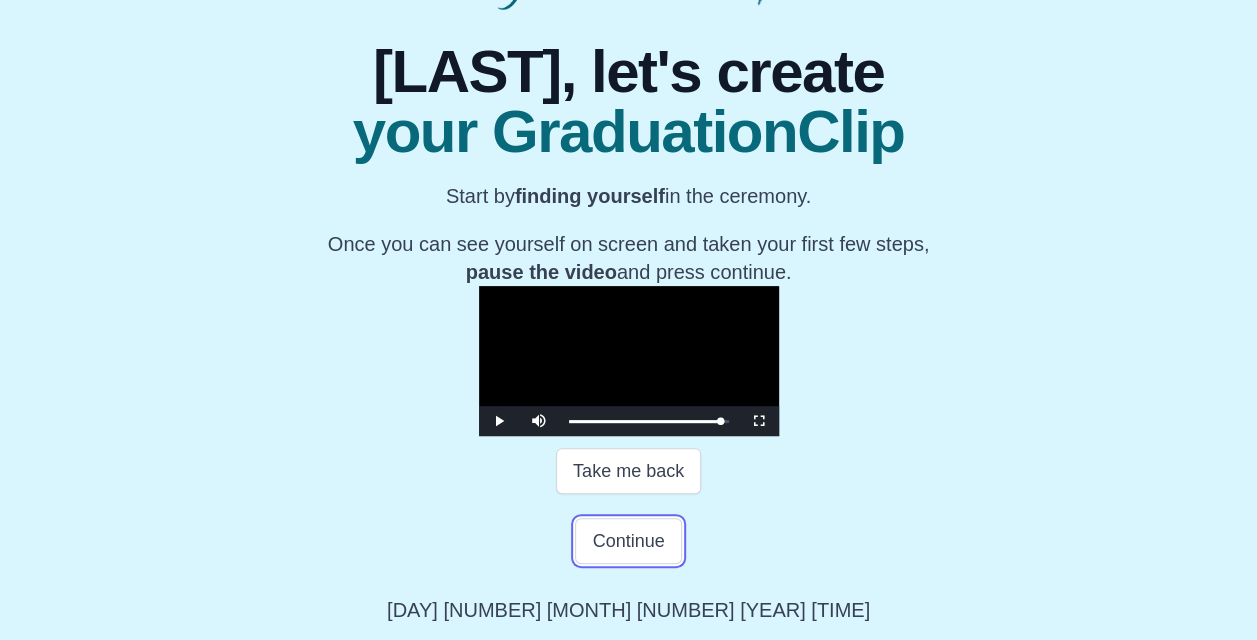 click on "Continue" at bounding box center (628, 541) 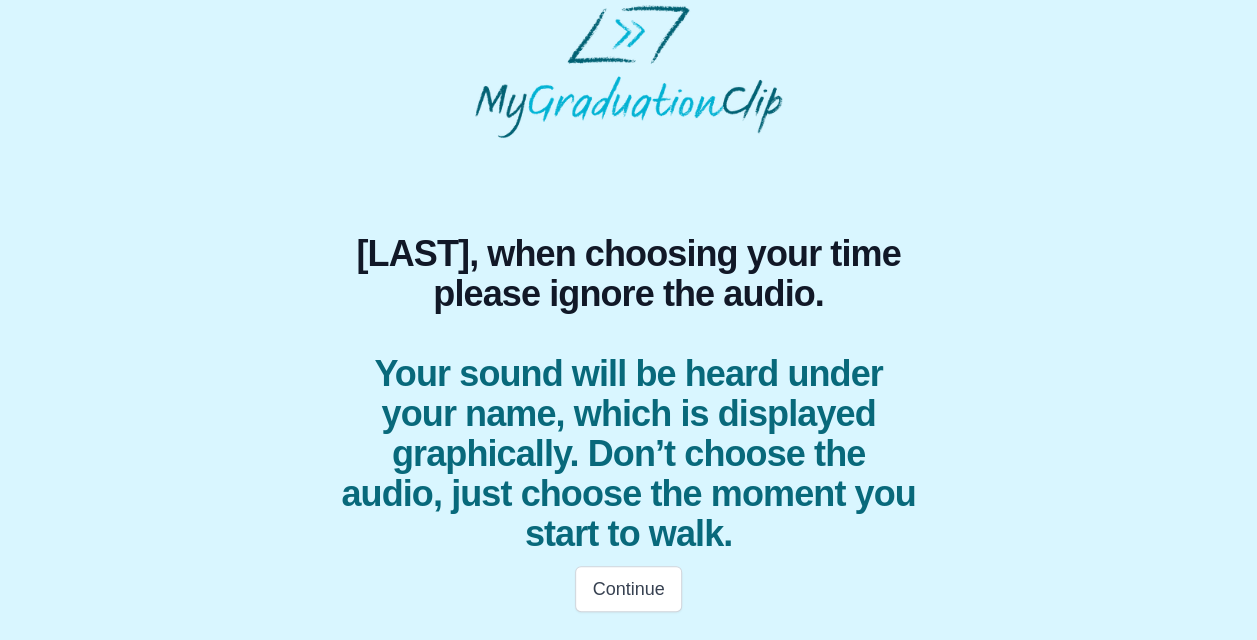 scroll, scrollTop: 10, scrollLeft: 0, axis: vertical 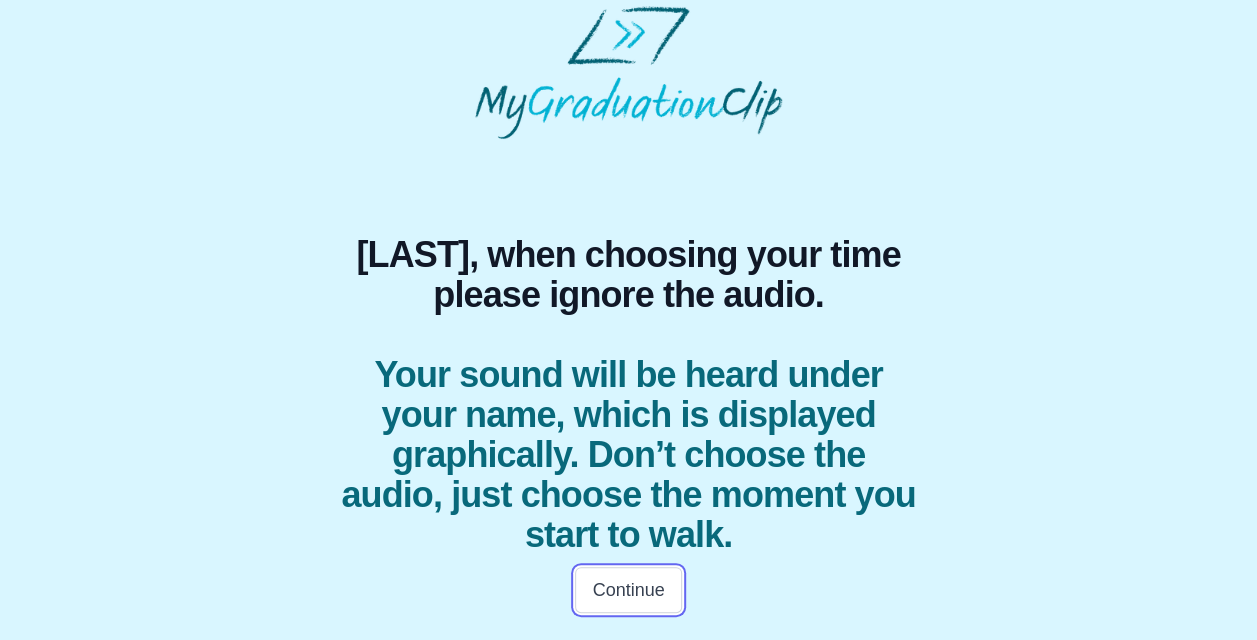 click on "Continue" at bounding box center [628, 590] 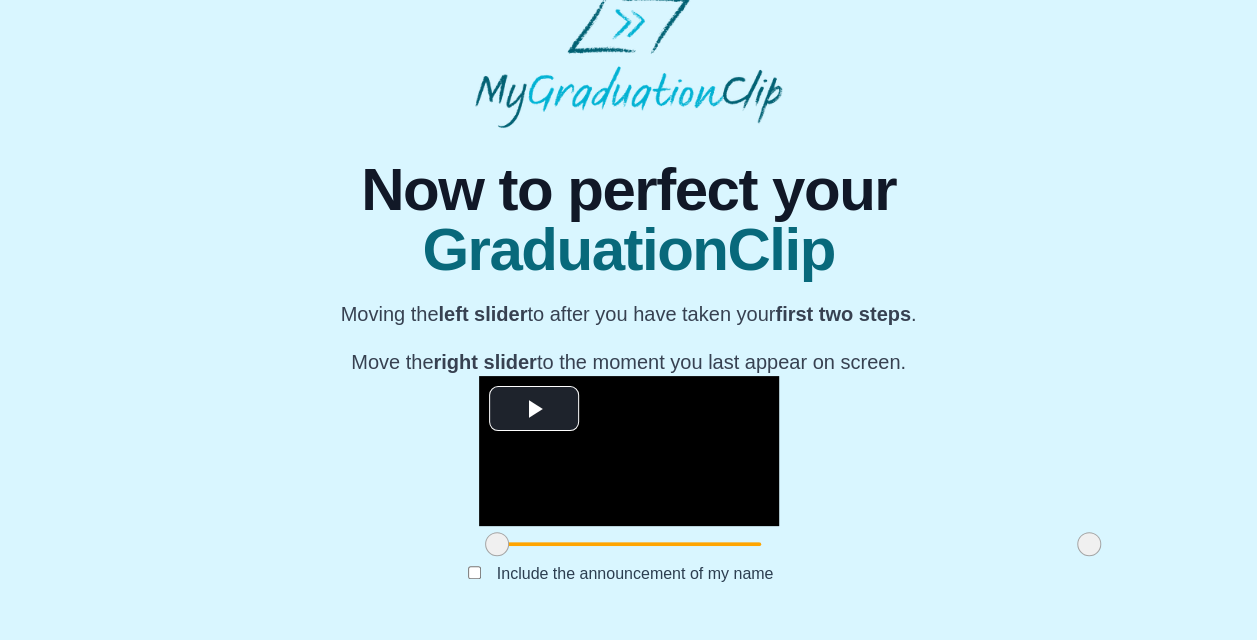 scroll, scrollTop: 224, scrollLeft: 0, axis: vertical 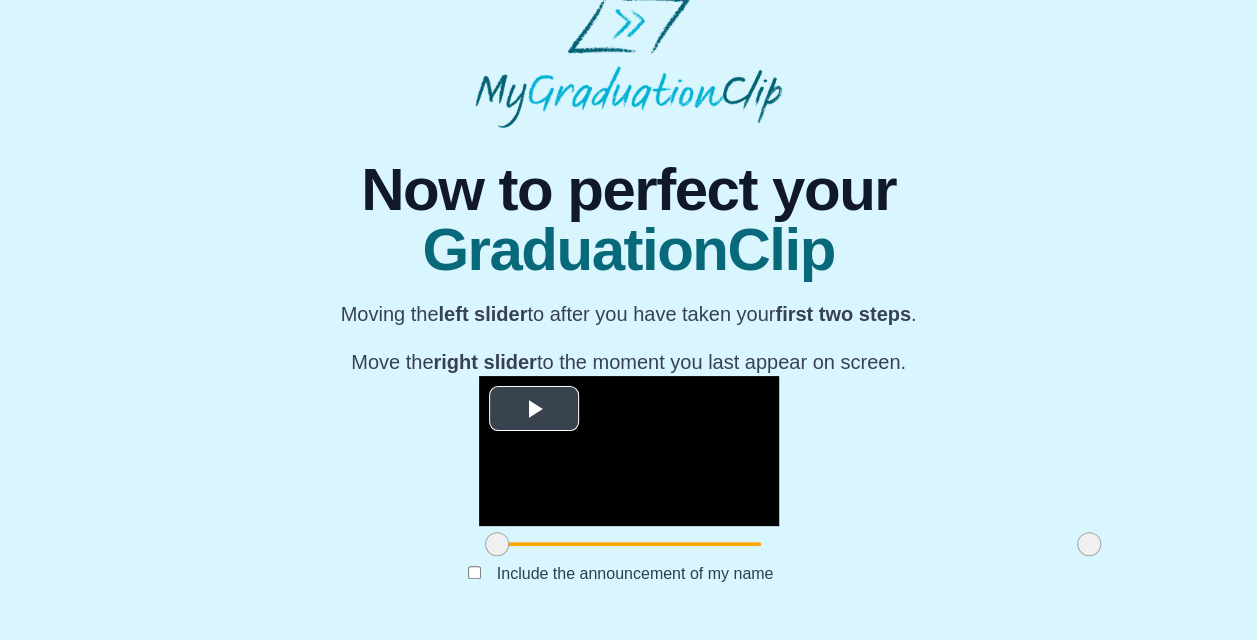 click at bounding box center [534, 409] 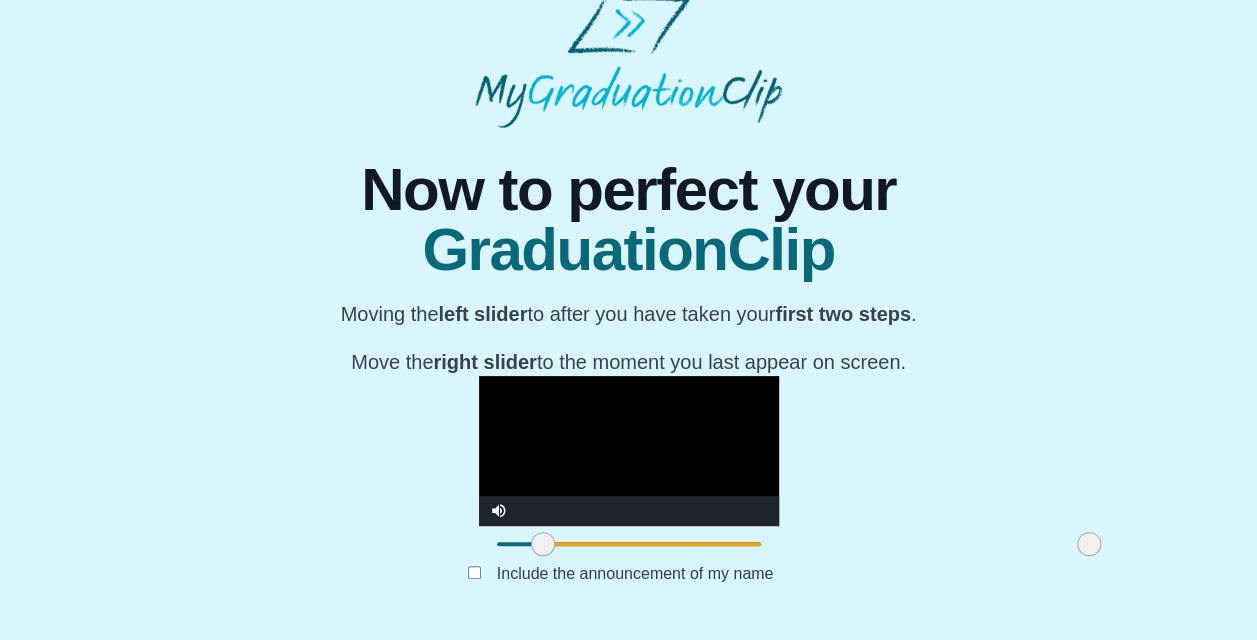 drag, startPoint x: 330, startPoint y: 541, endPoint x: 382, endPoint y: 531, distance: 52.95281 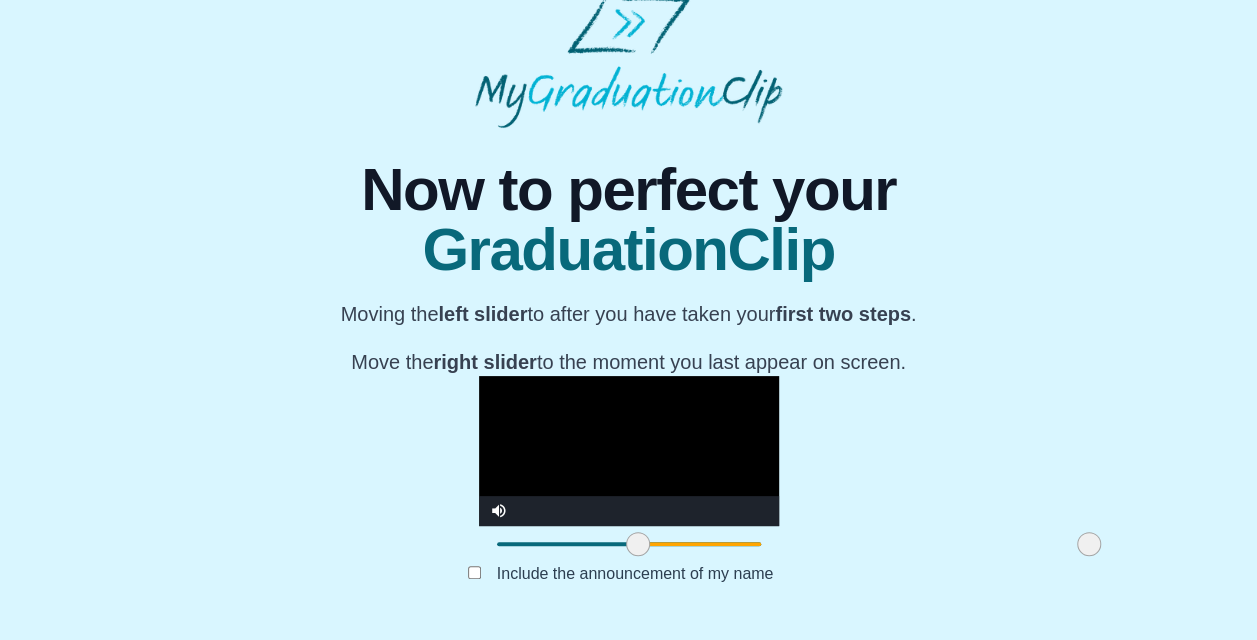drag, startPoint x: 384, startPoint y: 550, endPoint x: 473, endPoint y: 559, distance: 89.453896 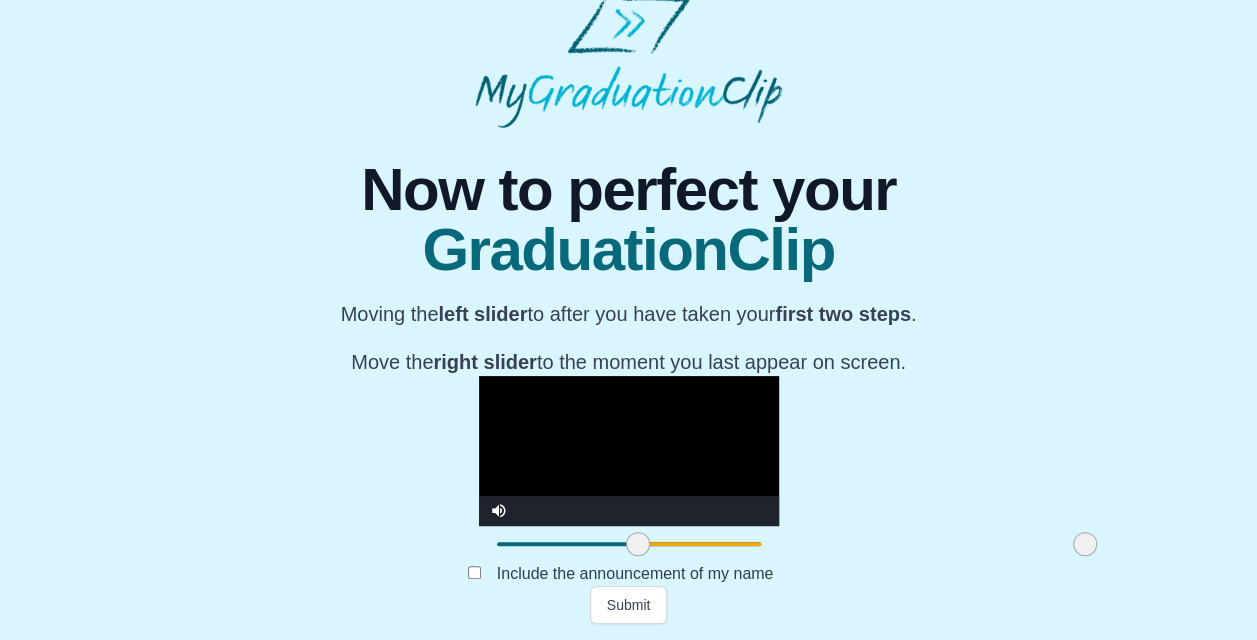 click at bounding box center [1085, 544] 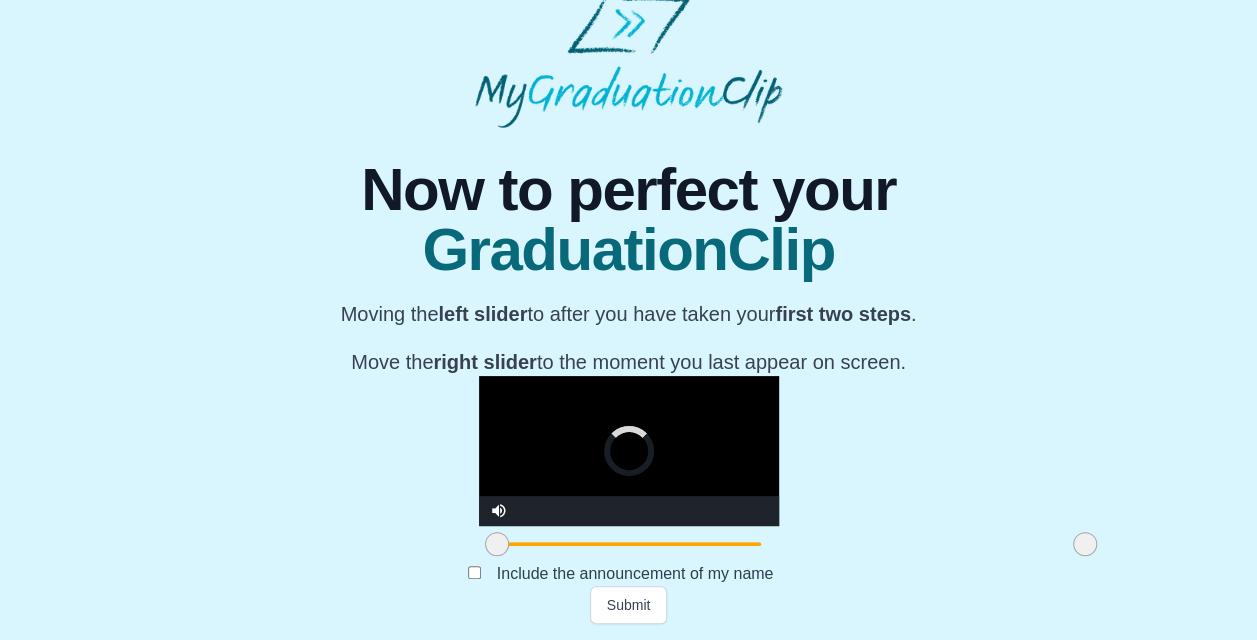 drag, startPoint x: 470, startPoint y: 546, endPoint x: 319, endPoint y: 545, distance: 151.00331 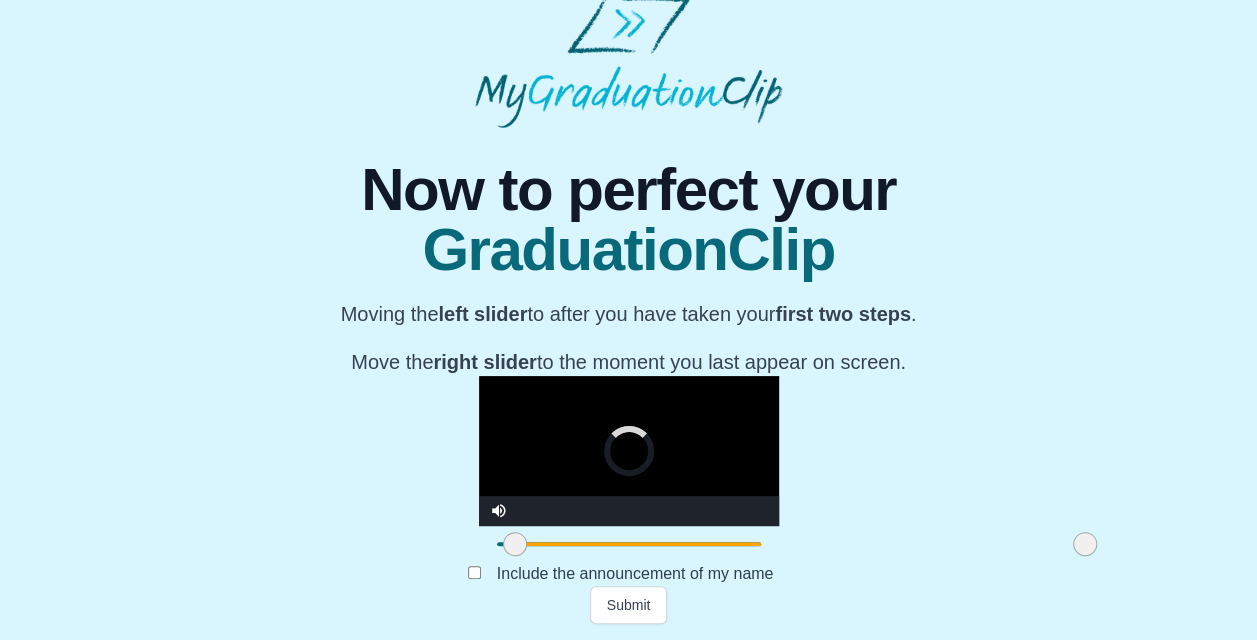 drag, startPoint x: 320, startPoint y: 544, endPoint x: 341, endPoint y: 544, distance: 21 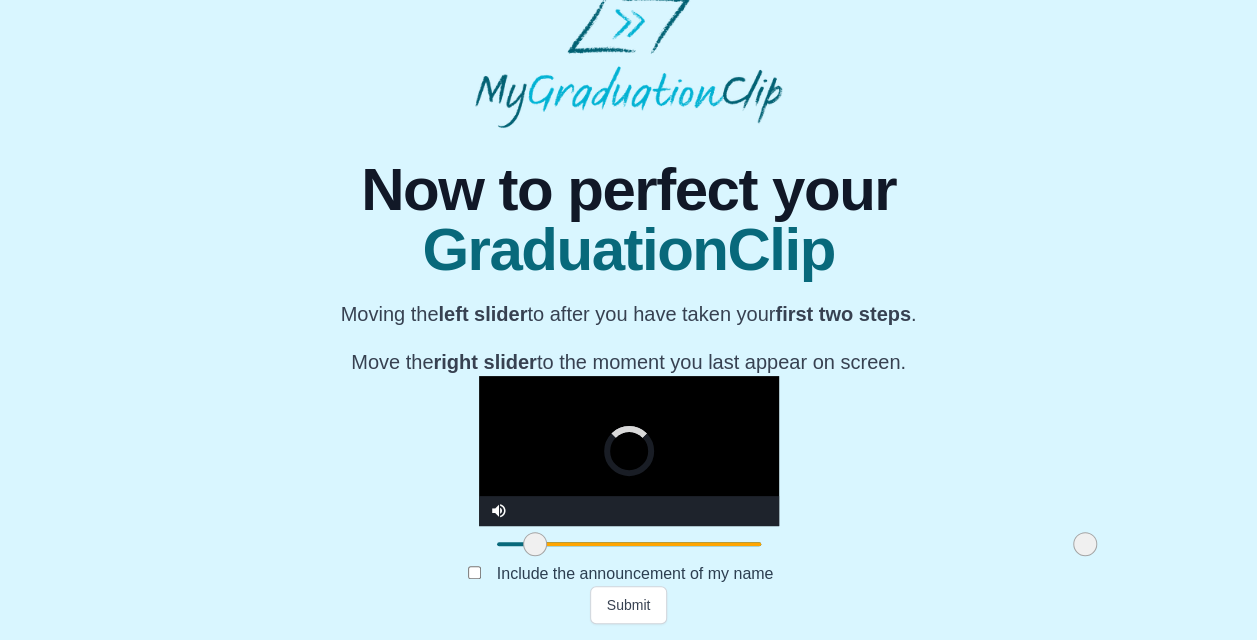 drag, startPoint x: 341, startPoint y: 544, endPoint x: 359, endPoint y: 544, distance: 18 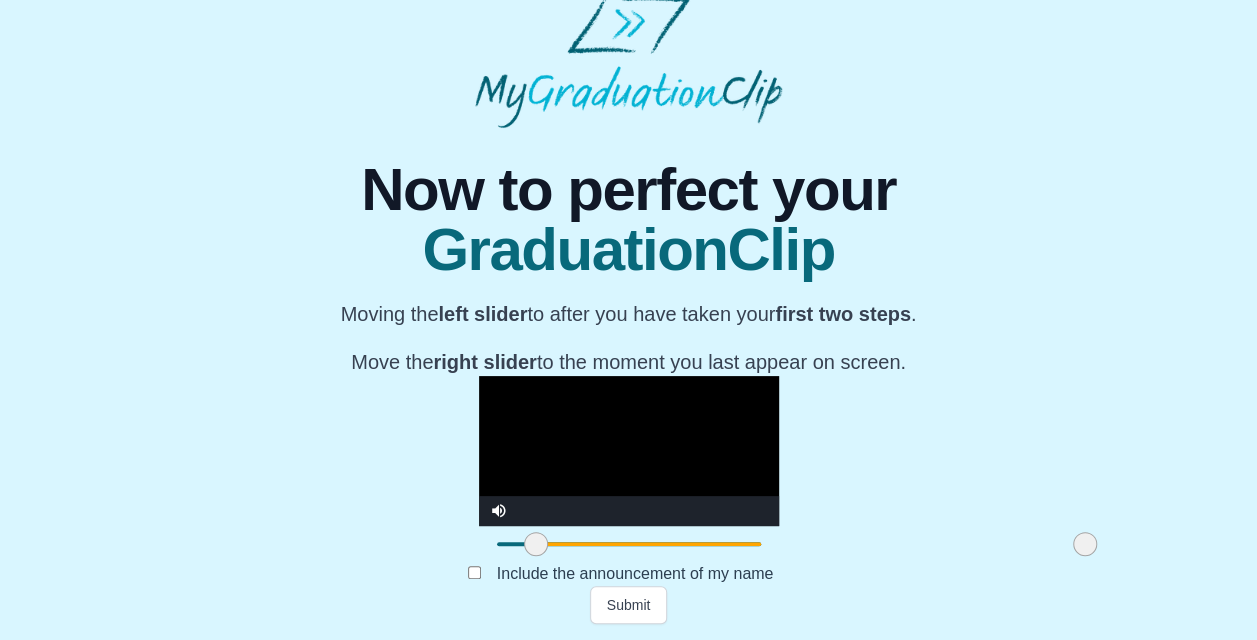 drag, startPoint x: 359, startPoint y: 544, endPoint x: 370, endPoint y: 545, distance: 11.045361 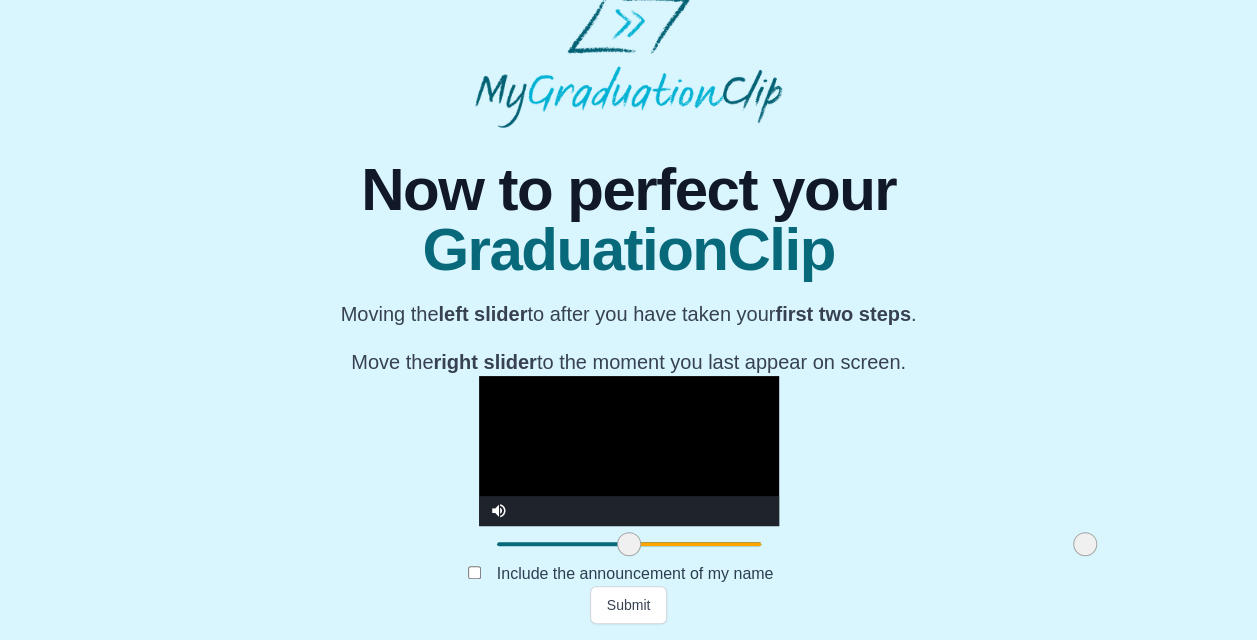 drag, startPoint x: 370, startPoint y: 546, endPoint x: 452, endPoint y: 561, distance: 83.360664 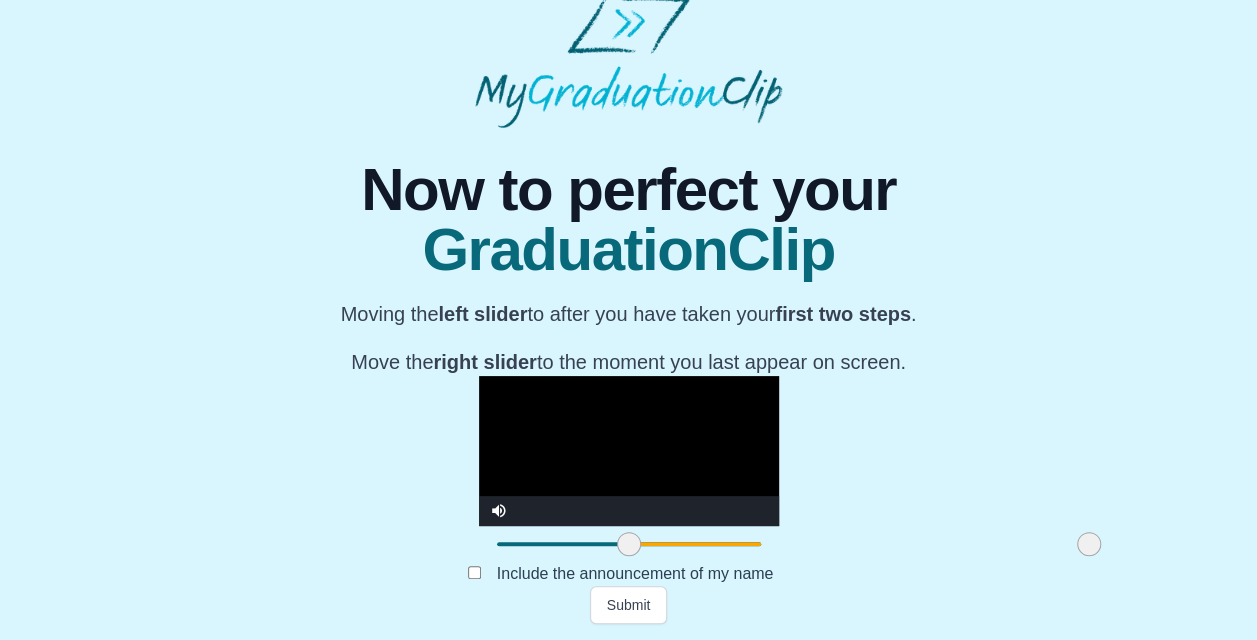 drag, startPoint x: 921, startPoint y: 545, endPoint x: 961, endPoint y: 543, distance: 40.04997 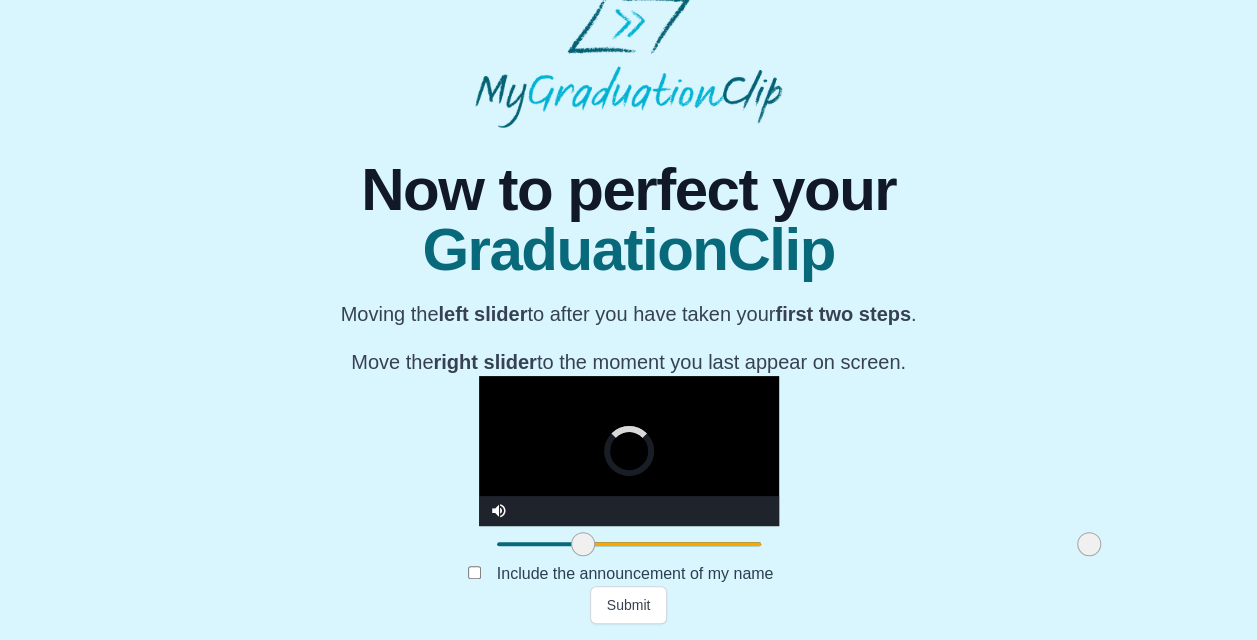 drag, startPoint x: 459, startPoint y: 549, endPoint x: 409, endPoint y: 552, distance: 50.08992 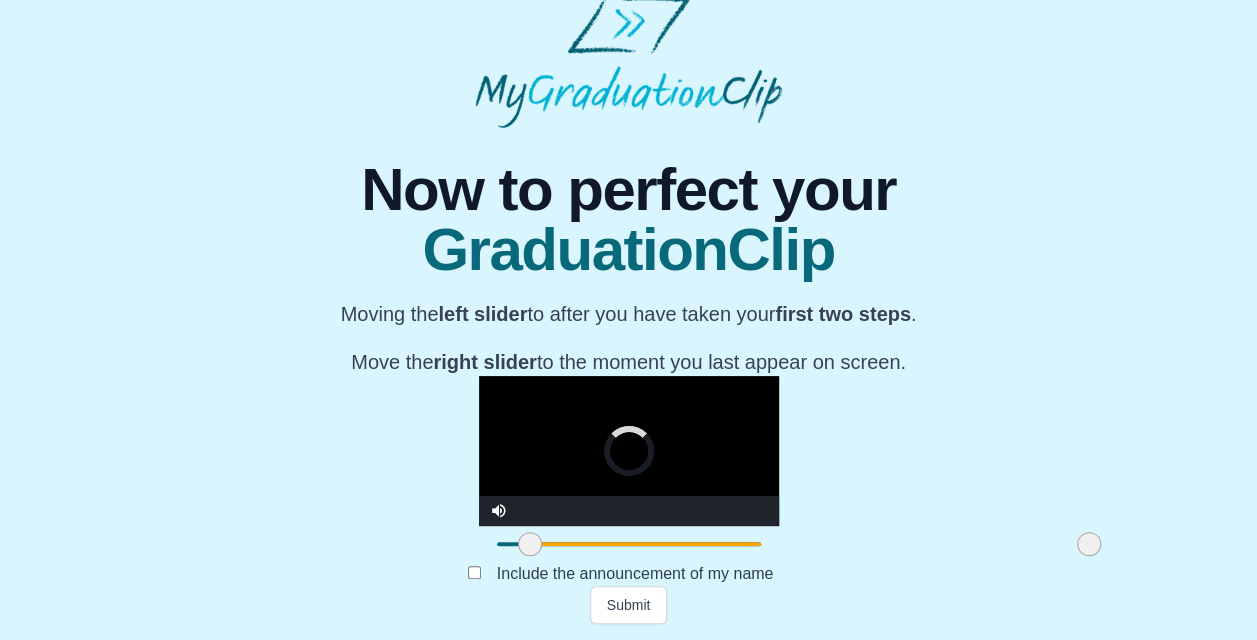 drag, startPoint x: 409, startPoint y: 552, endPoint x: 347, endPoint y: 550, distance: 62.03225 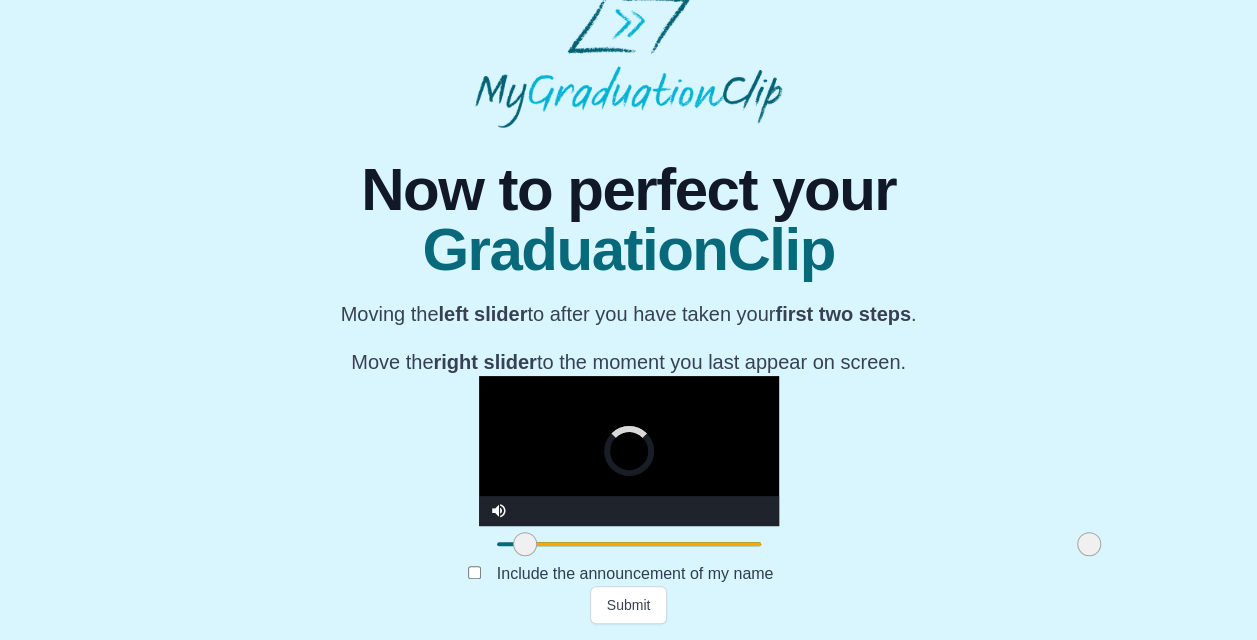 click at bounding box center (525, 544) 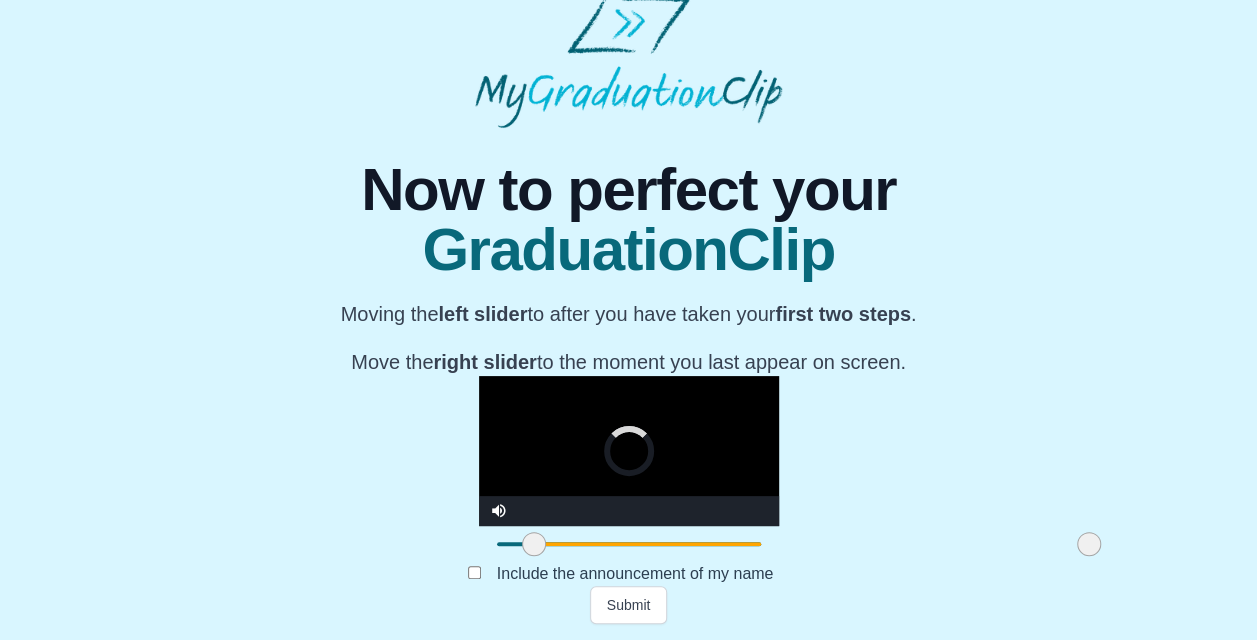 click at bounding box center [534, 544] 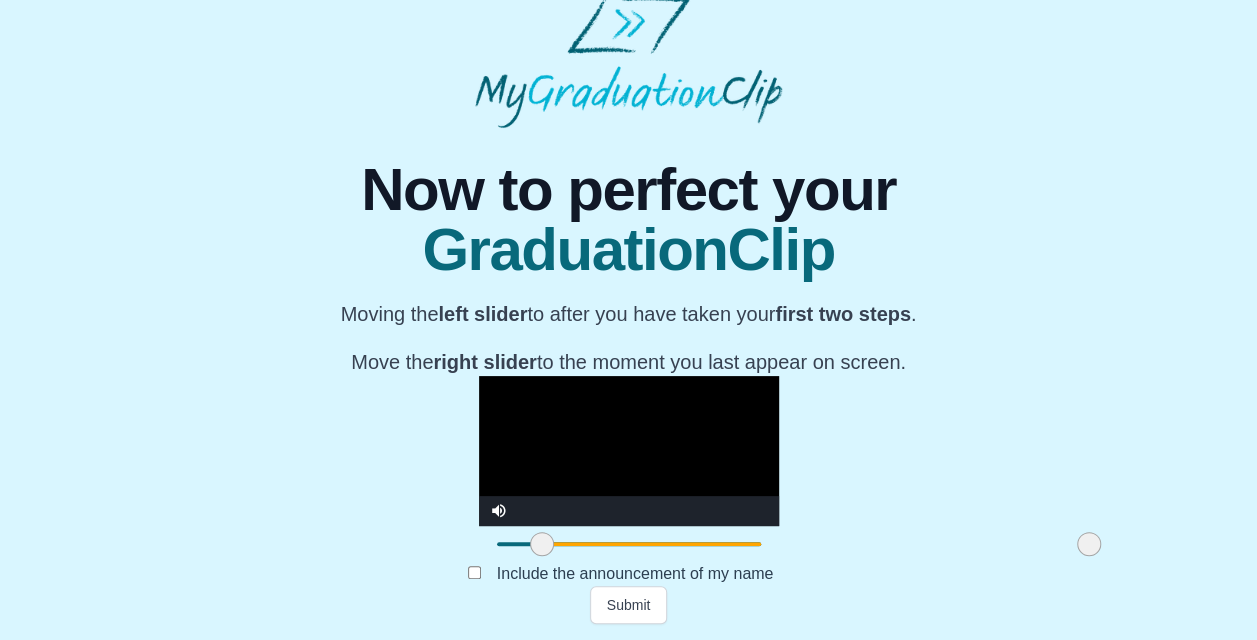 click at bounding box center (542, 544) 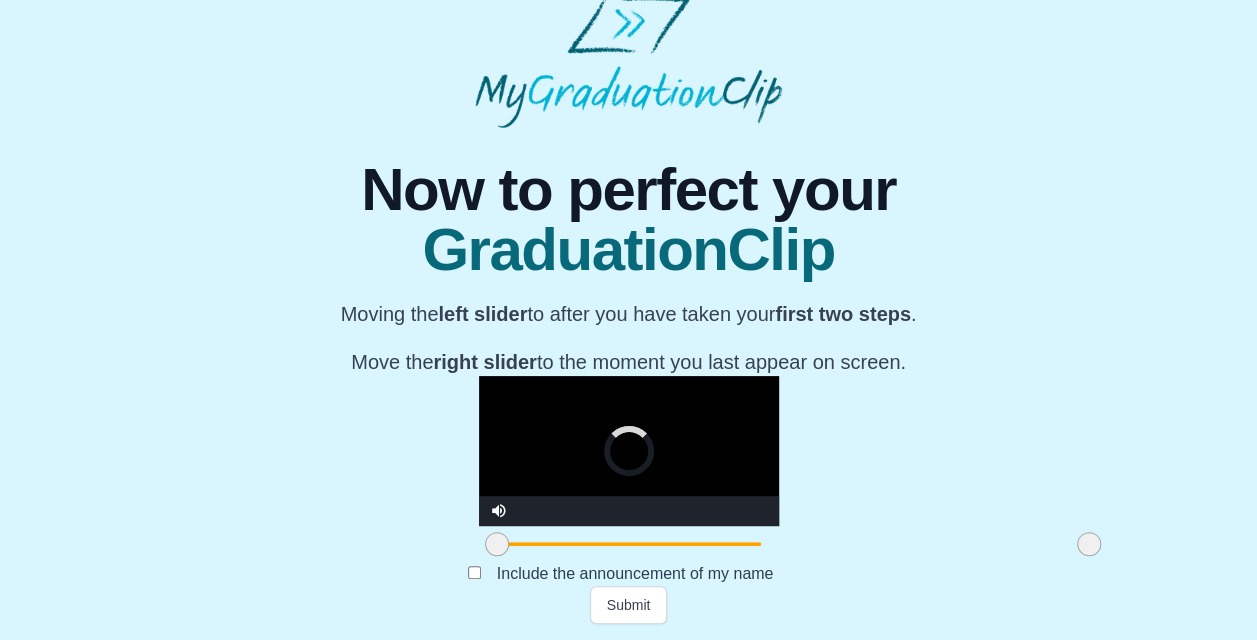 drag, startPoint x: 370, startPoint y: 548, endPoint x: 313, endPoint y: 545, distance: 57.07889 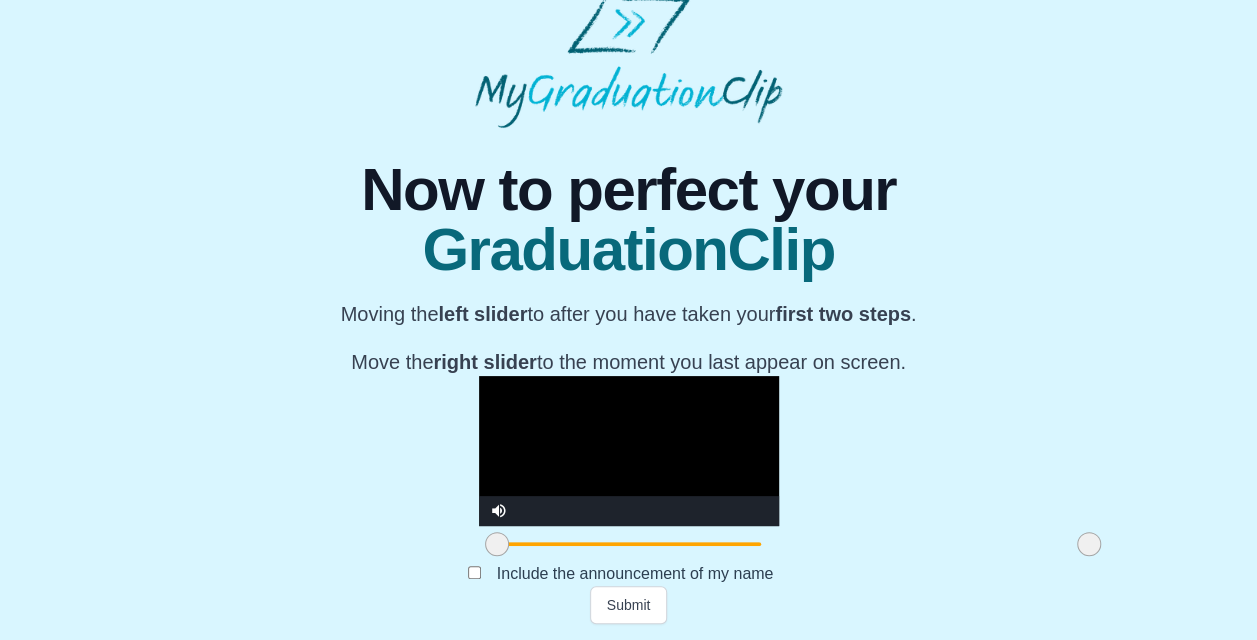 click at bounding box center (629, 451) 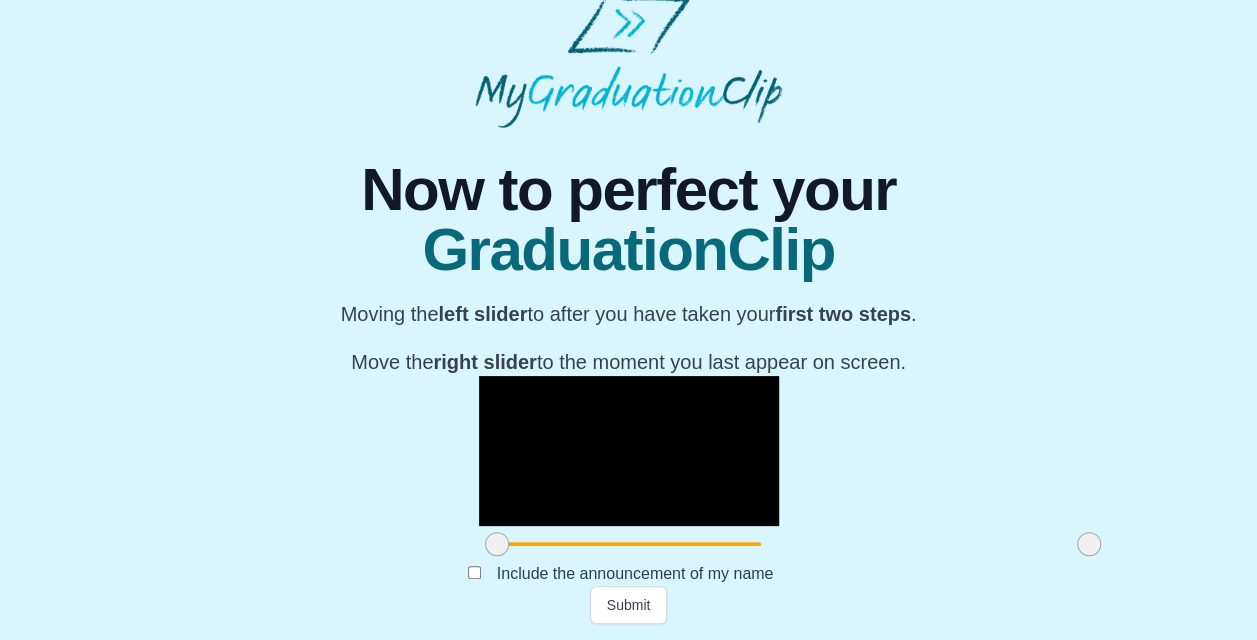 drag, startPoint x: 330, startPoint y: 550, endPoint x: 358, endPoint y: 544, distance: 28.635643 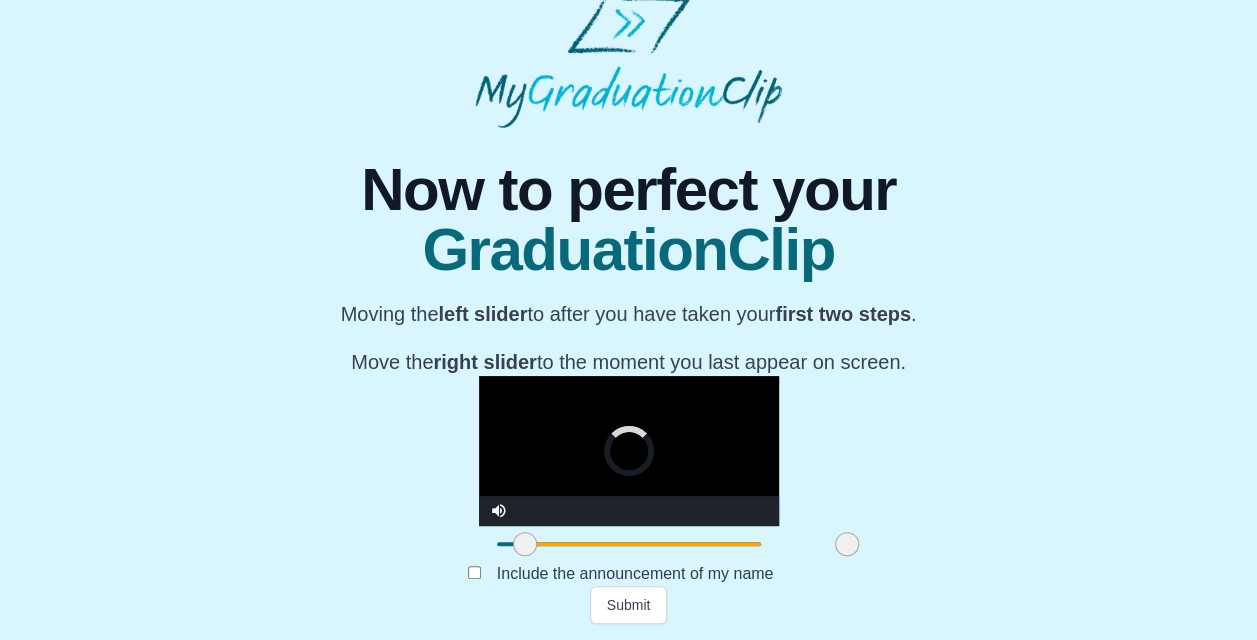 drag, startPoint x: 922, startPoint y: 546, endPoint x: 661, endPoint y: 535, distance: 261.2317 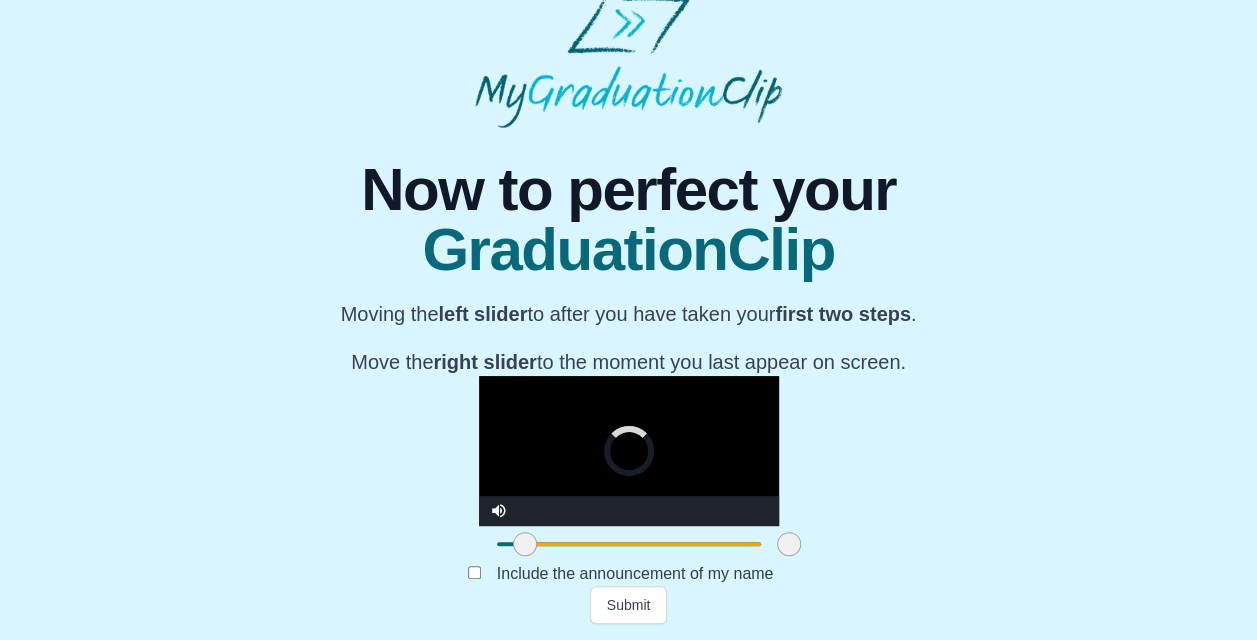 drag, startPoint x: 668, startPoint y: 551, endPoint x: 622, endPoint y: 554, distance: 46.09772 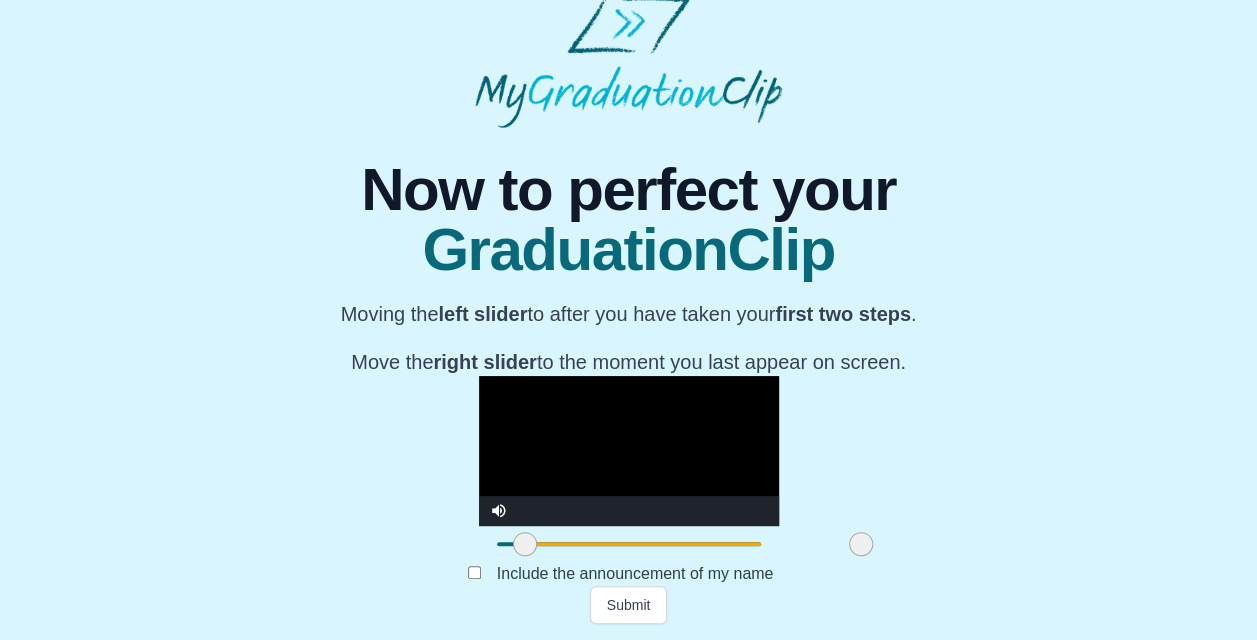 drag, startPoint x: 622, startPoint y: 554, endPoint x: 694, endPoint y: 550, distance: 72.11102 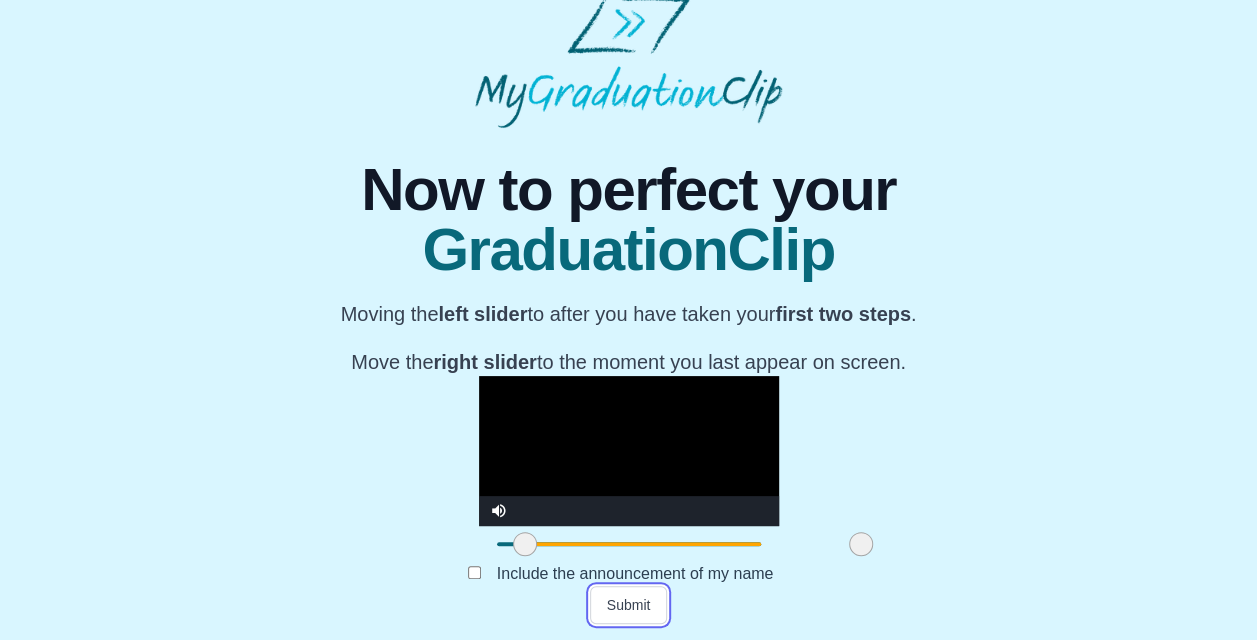 click on "Submit" at bounding box center (629, 605) 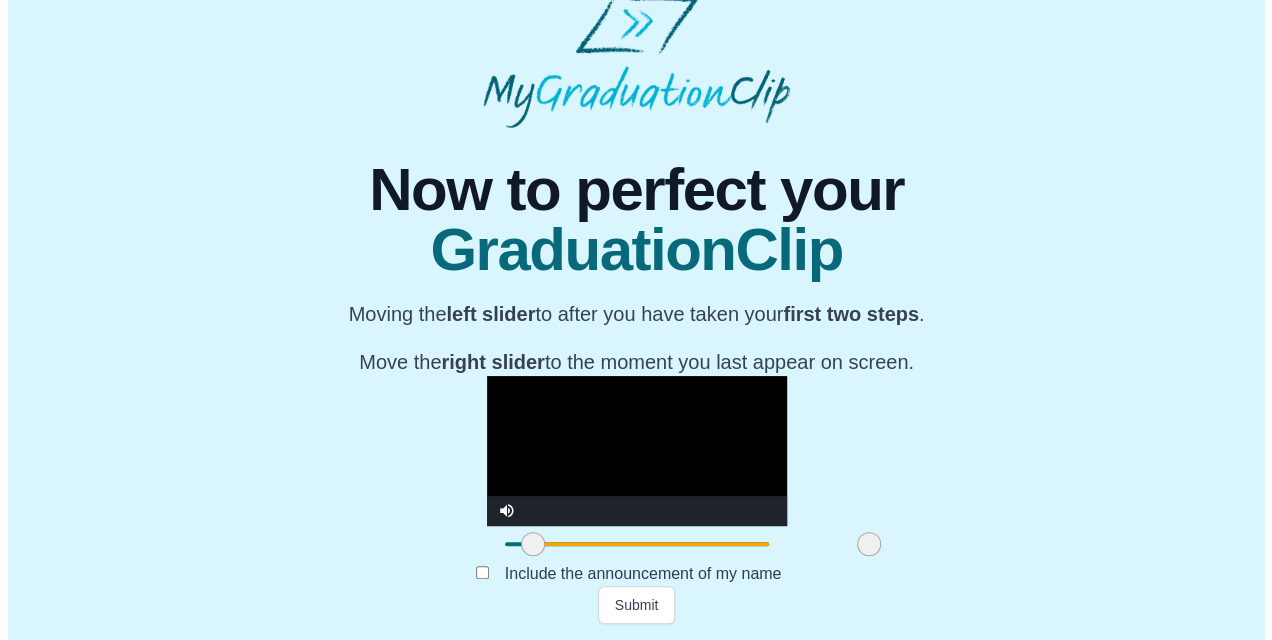 scroll, scrollTop: 0, scrollLeft: 0, axis: both 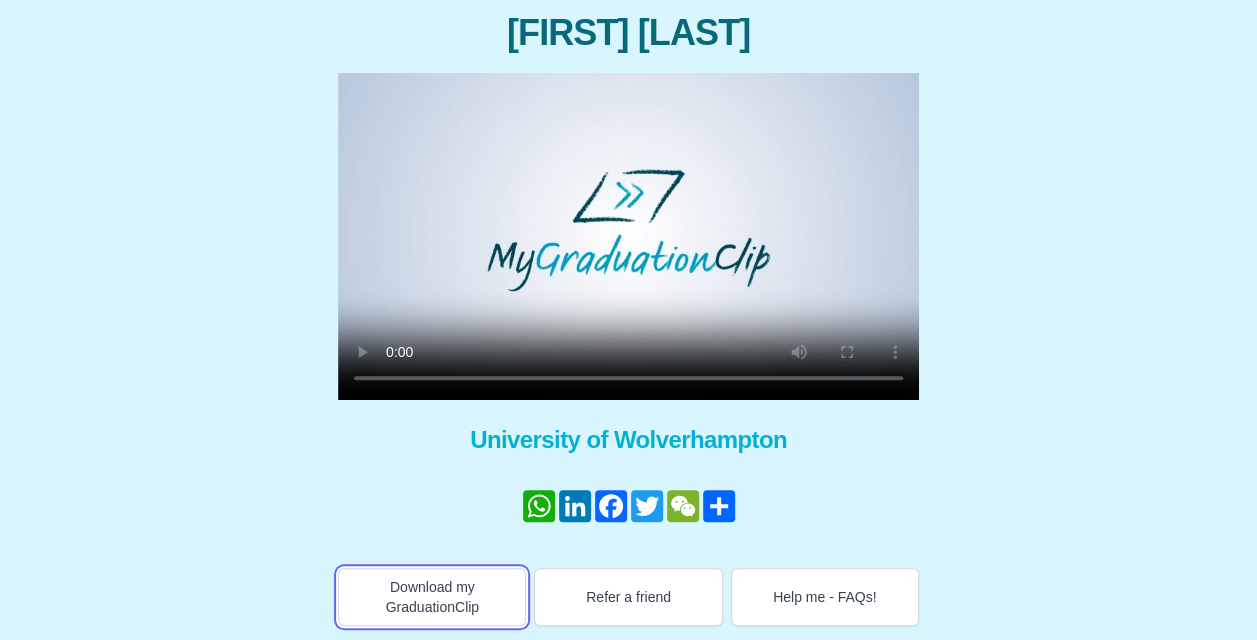 click on "Download my GraduationClip" at bounding box center (432, 597) 